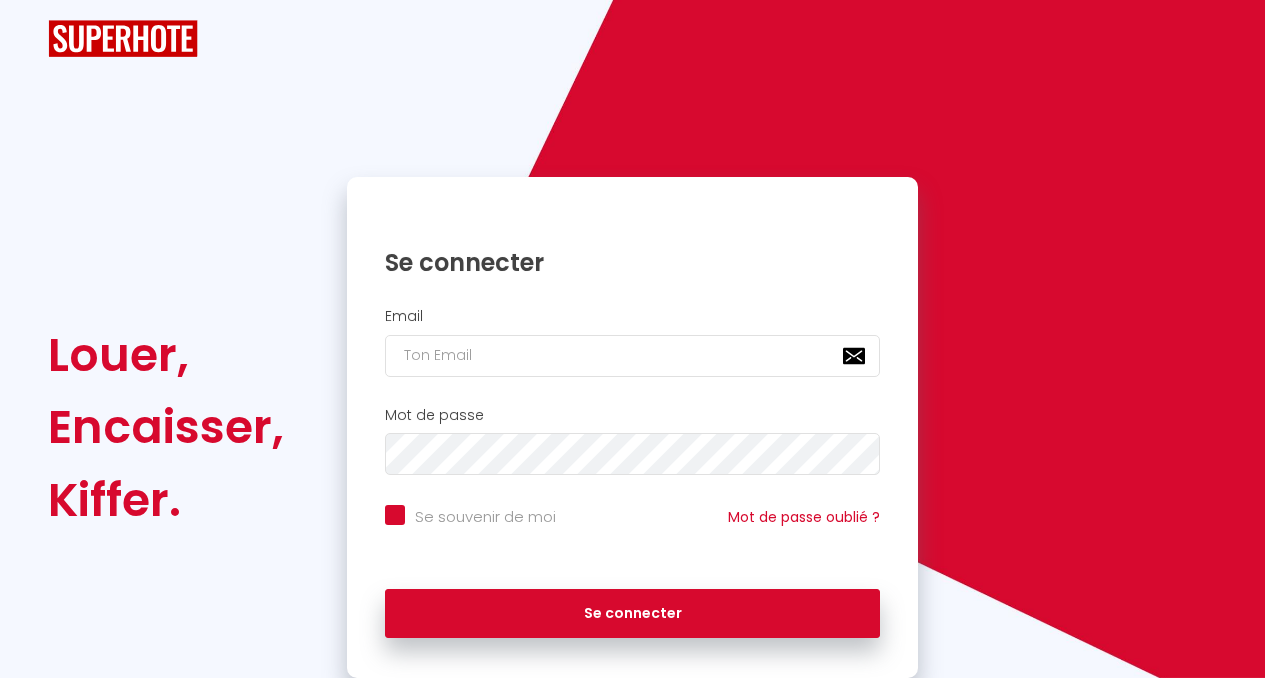 scroll, scrollTop: 0, scrollLeft: 0, axis: both 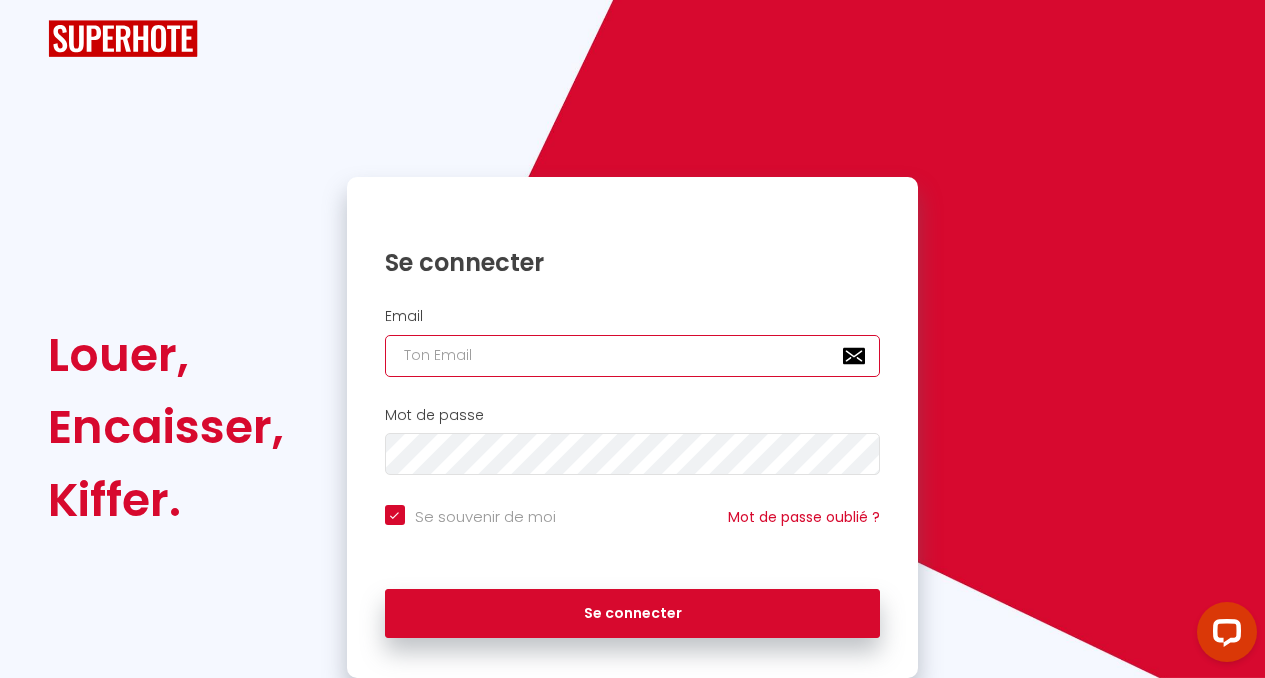 click at bounding box center (633, 356) 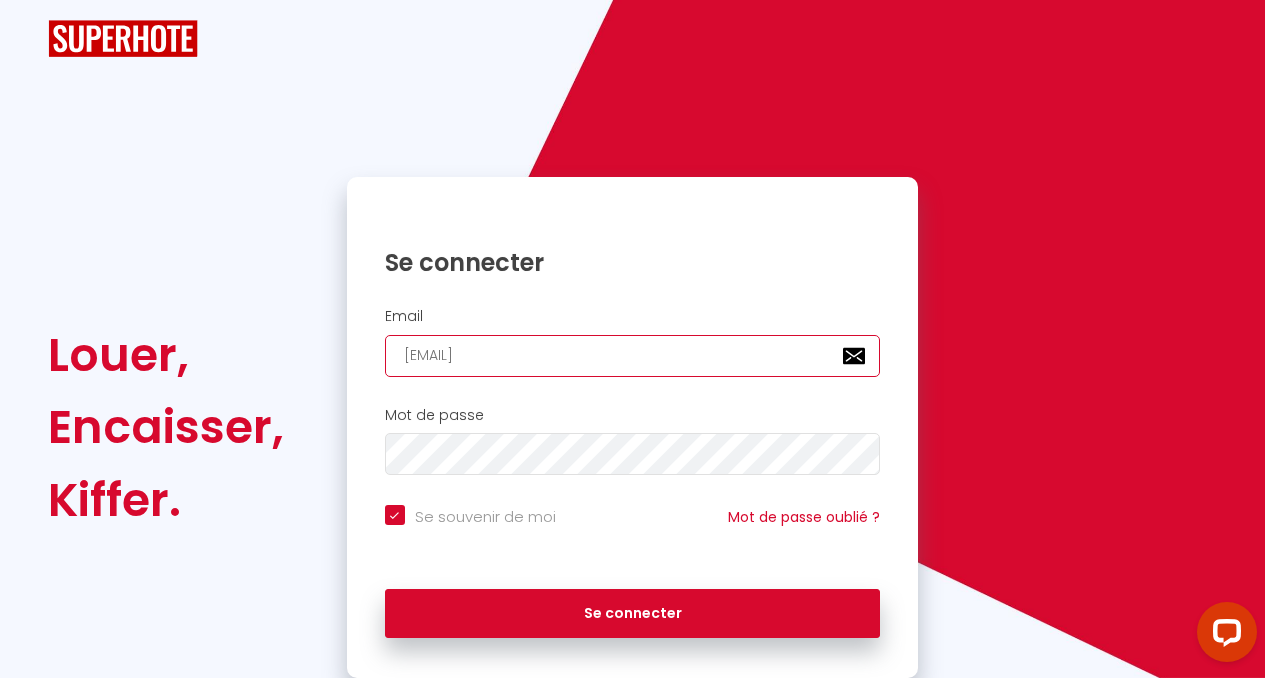 type on "[EMAIL]" 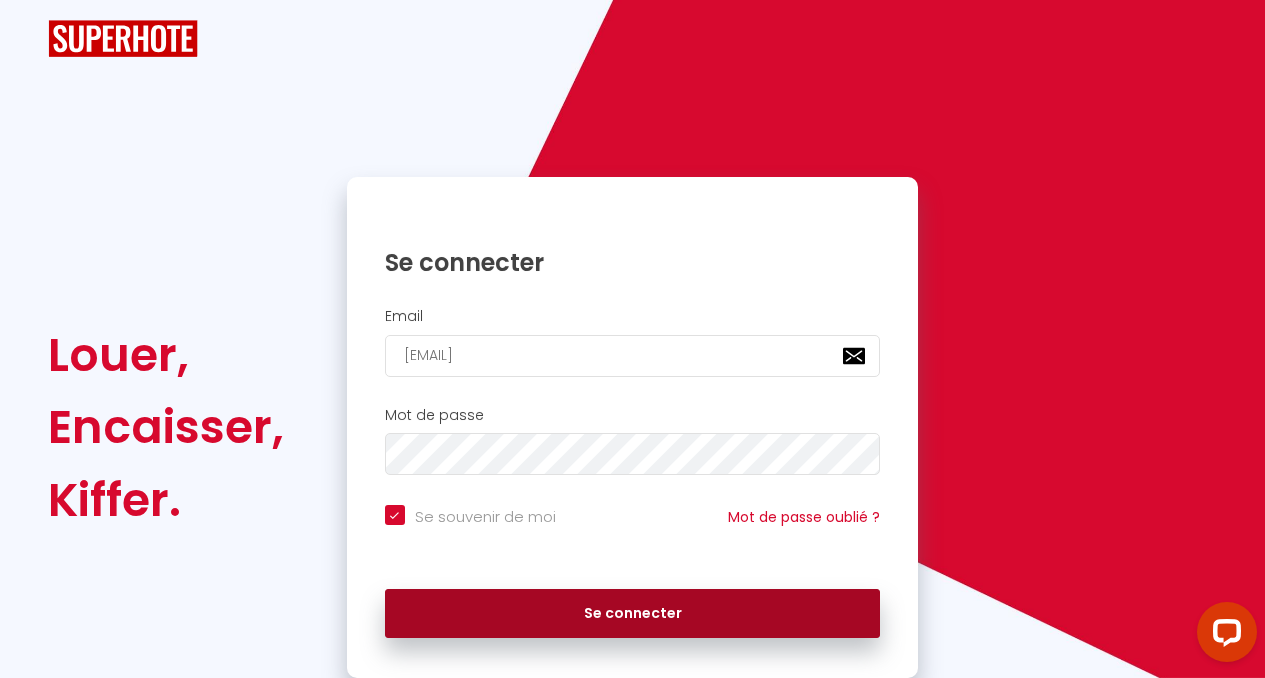 click on "Se connecter" at bounding box center (633, 614) 